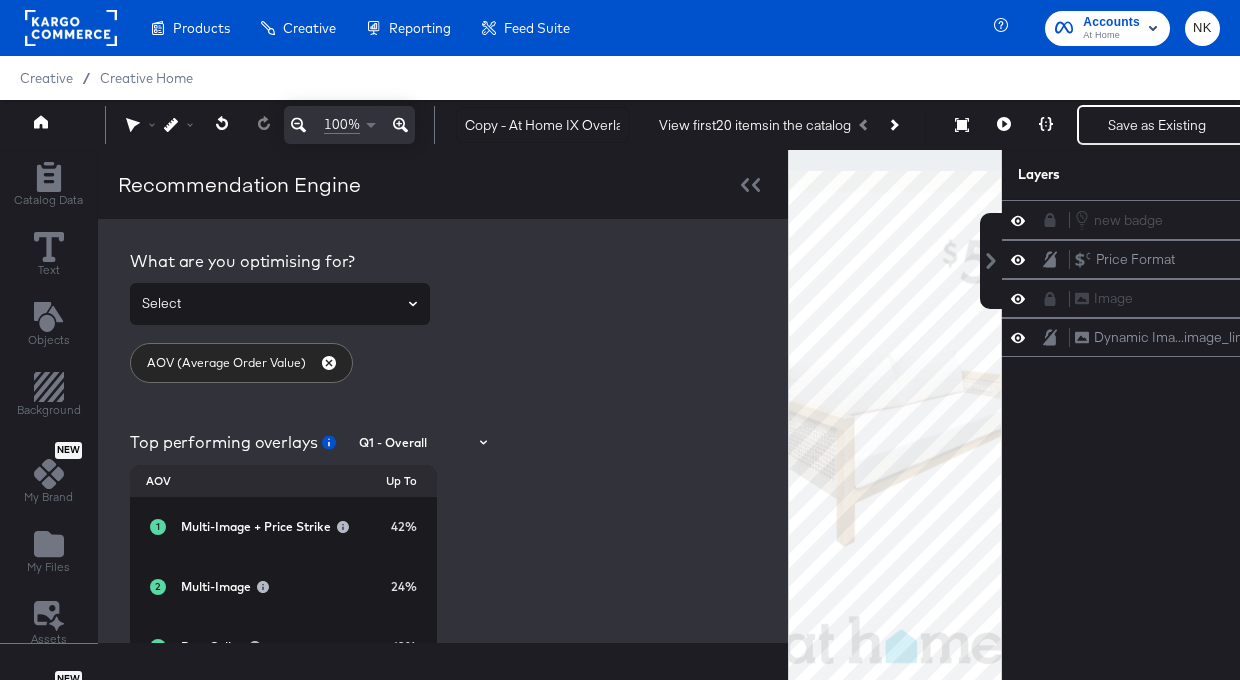 scroll, scrollTop: 104, scrollLeft: 0, axis: vertical 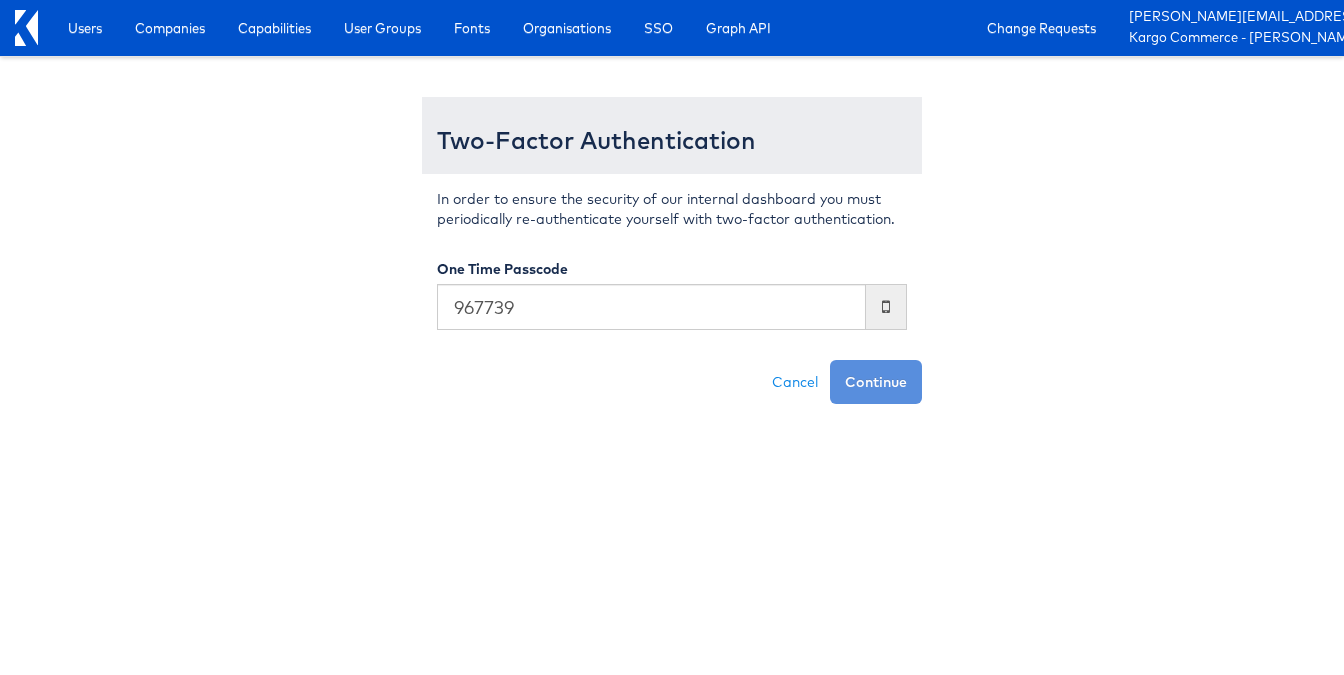 type on "967739" 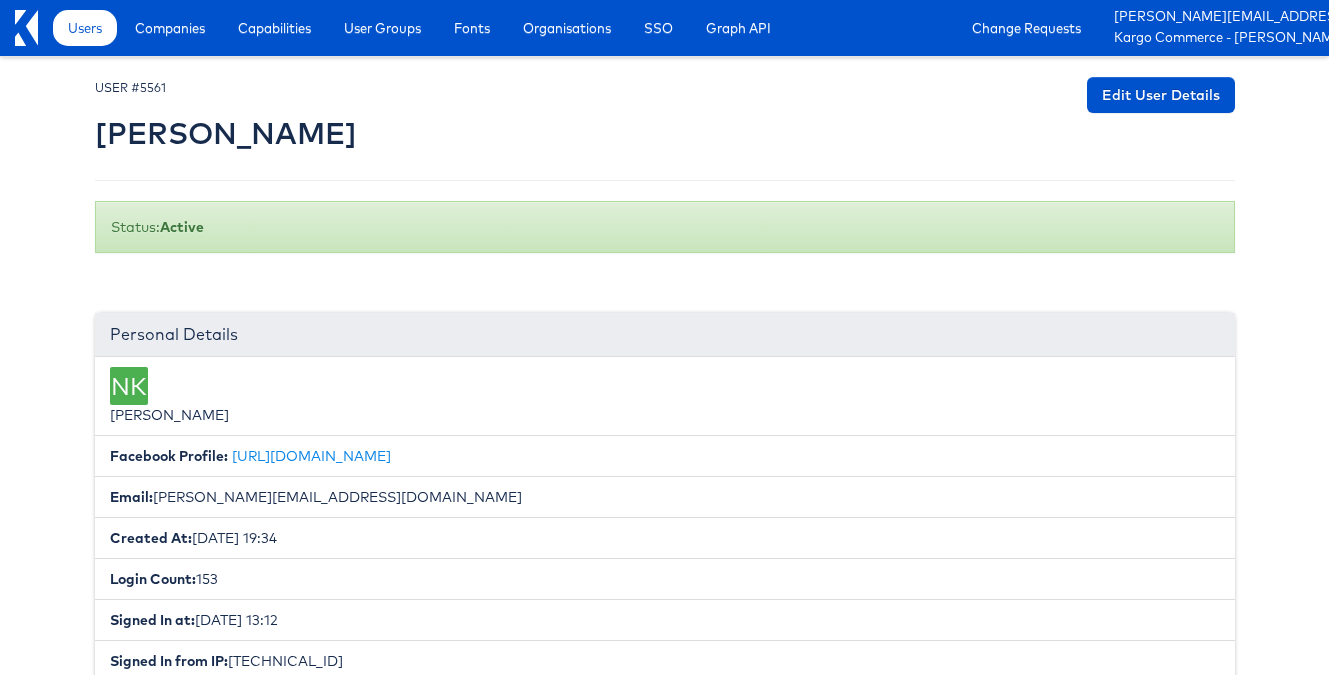 scroll, scrollTop: 0, scrollLeft: 0, axis: both 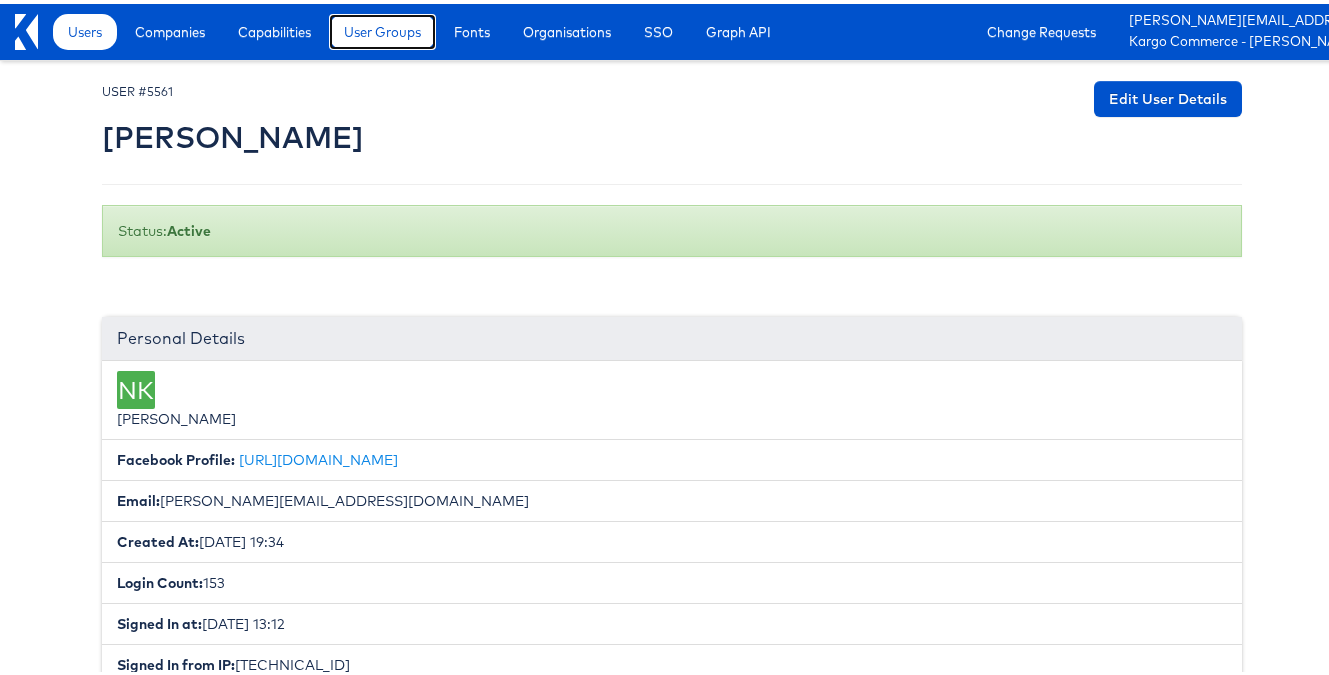 click on "User Groups" at bounding box center (382, 28) 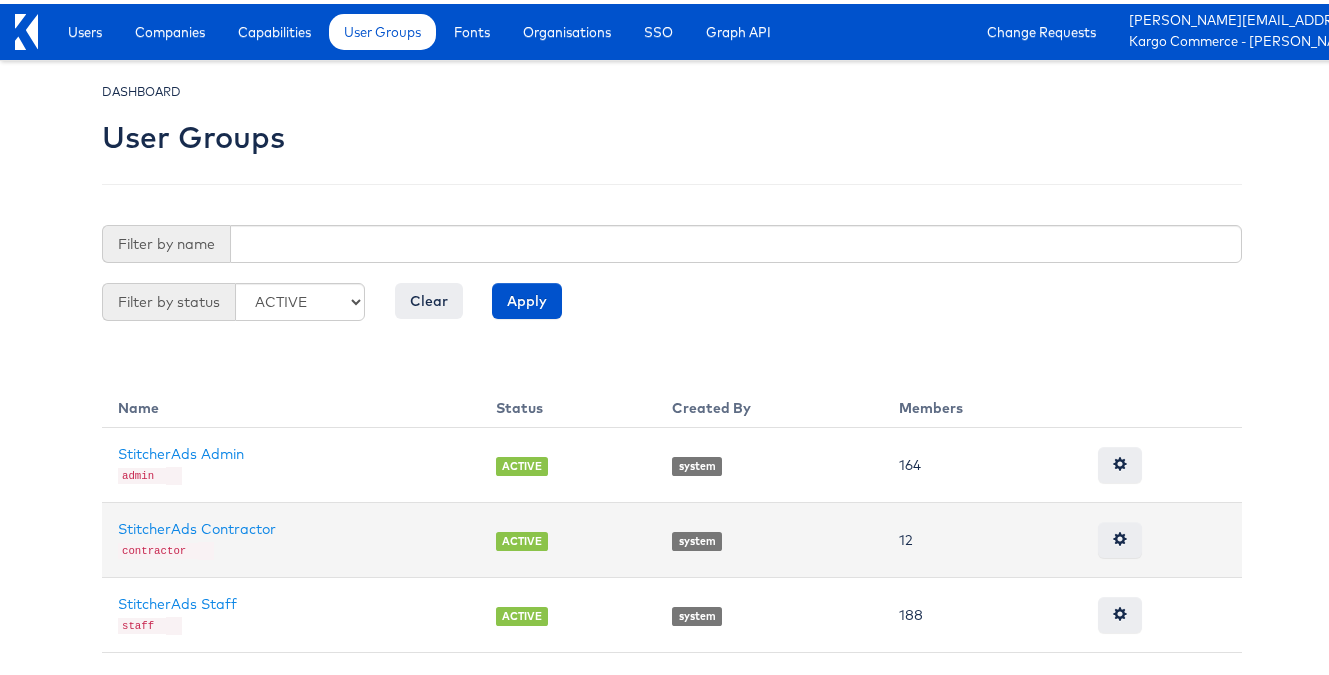 scroll, scrollTop: 41, scrollLeft: 0, axis: vertical 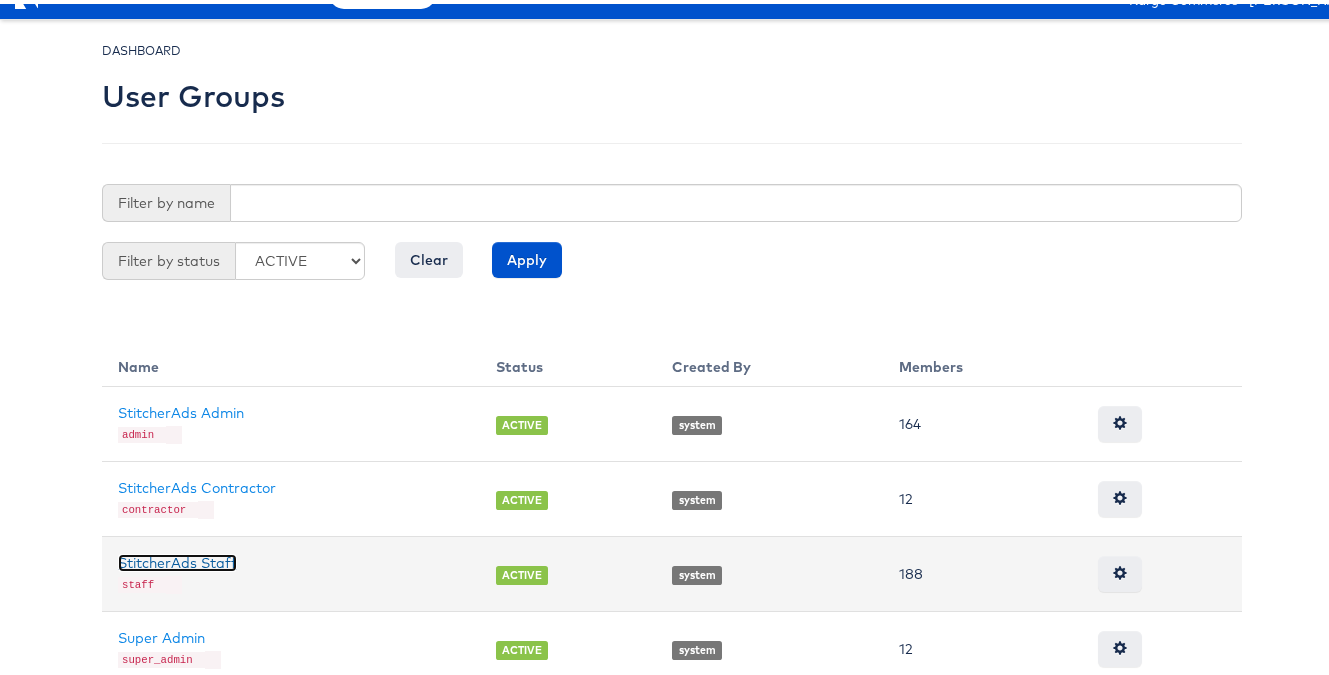 click on "StitcherAds Staff" at bounding box center [177, 559] 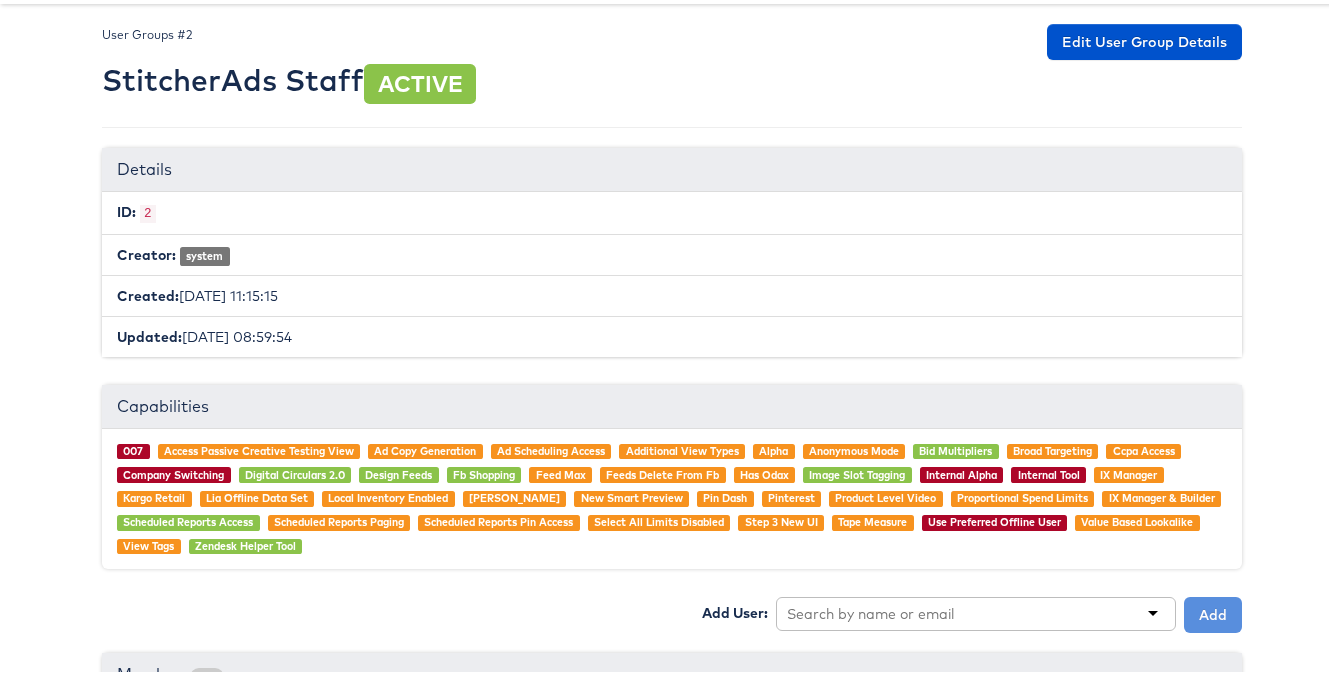scroll, scrollTop: 70, scrollLeft: 0, axis: vertical 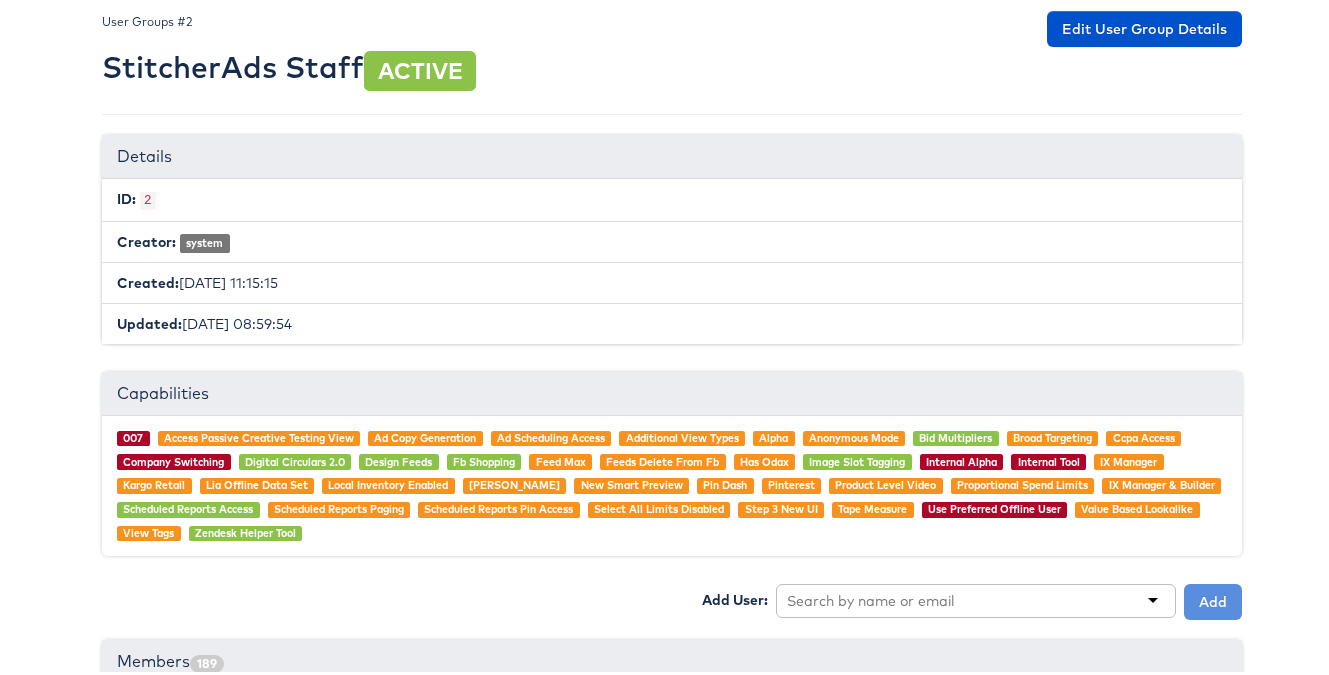 click on "User Groups #2 StitcherAds Staff  ACTIVE
Edit User Group Details
Details
ID:   2
Creator:   system
Created:  2023-01-31 11:15:15
Updated:  2025-07-03 08:59:54
Capabilities
007
Access Passive Creative Testing View
Ad Copy Generation
Ad Scheduling Access
Additional View Types
Alpha
Anonymous Mode
Bid Multipliers
Broad Targeting
Ccpa Access
Company Switching
Digital Circulars 2.0
Design Feeds
Fb Shopping
Feed Max
Feeds Delete From Fb
Has Odax
Image Slot Tagging
Internal Alpha
Internal Tool
IX Manager
Kargo Retail
Lia Offline Data Set
Local Inventory Enabled
Max Ide
New Smart Preview
Pin Dash
Pinterest
Product Level Video
Proportional Spend Limits
IX Manager & Builder" at bounding box center (672, 1371) 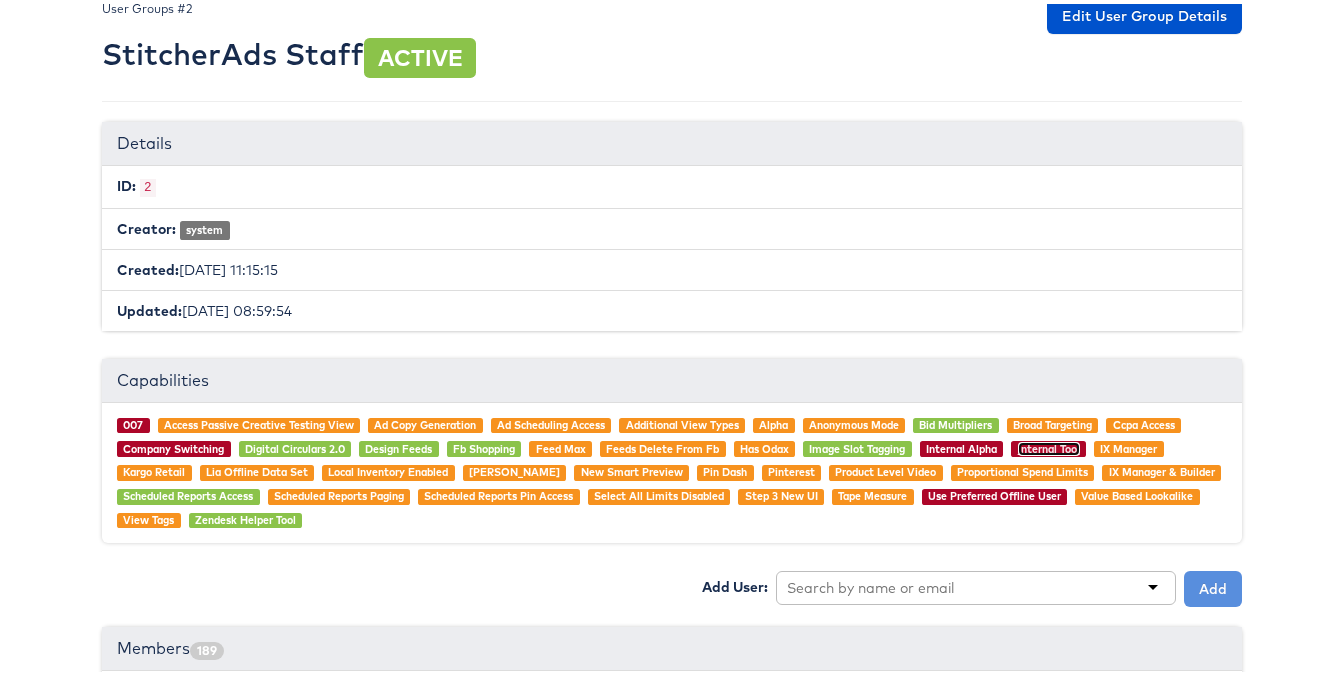 click on "Internal Tool" at bounding box center (1049, 445) 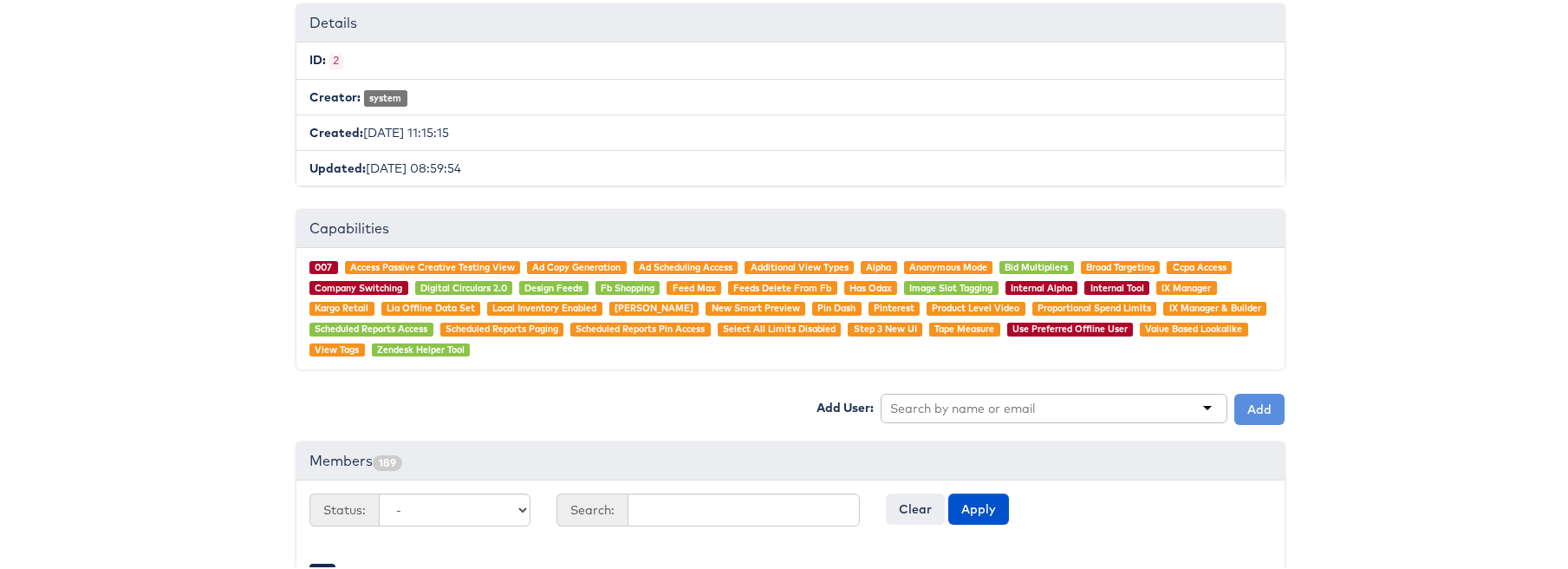 scroll, scrollTop: 0, scrollLeft: 0, axis: both 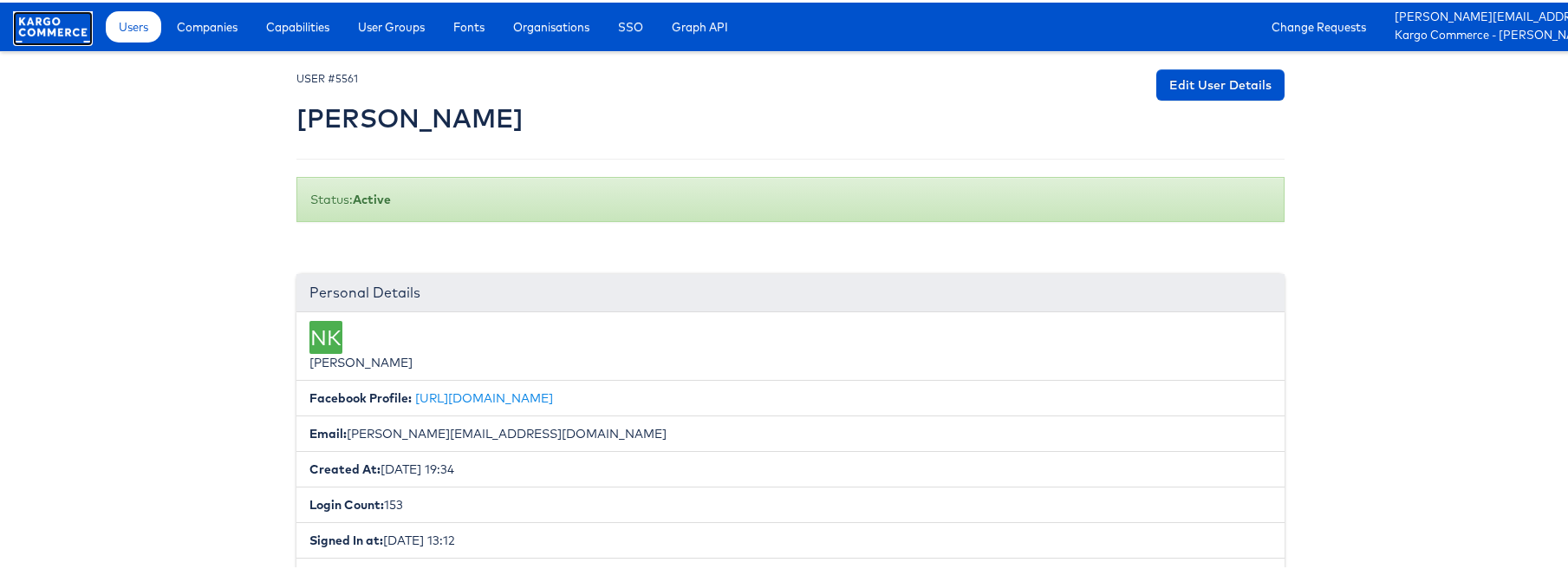 click 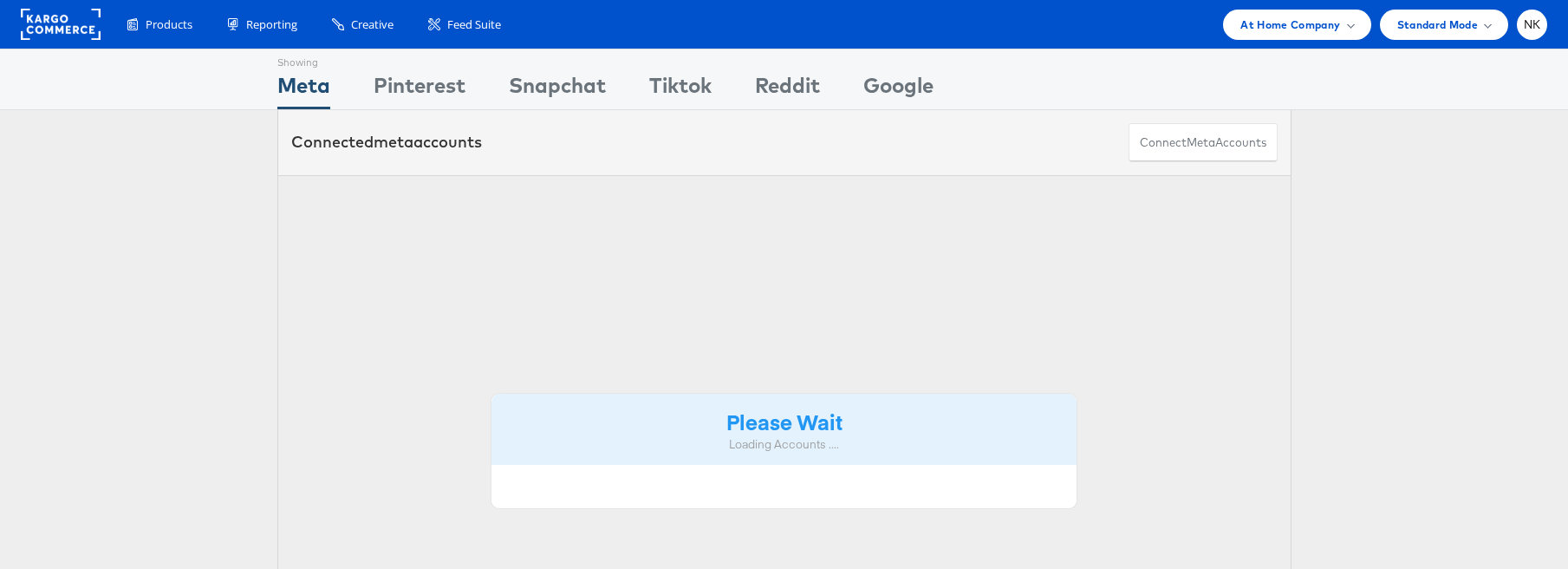 scroll, scrollTop: 0, scrollLeft: 0, axis: both 